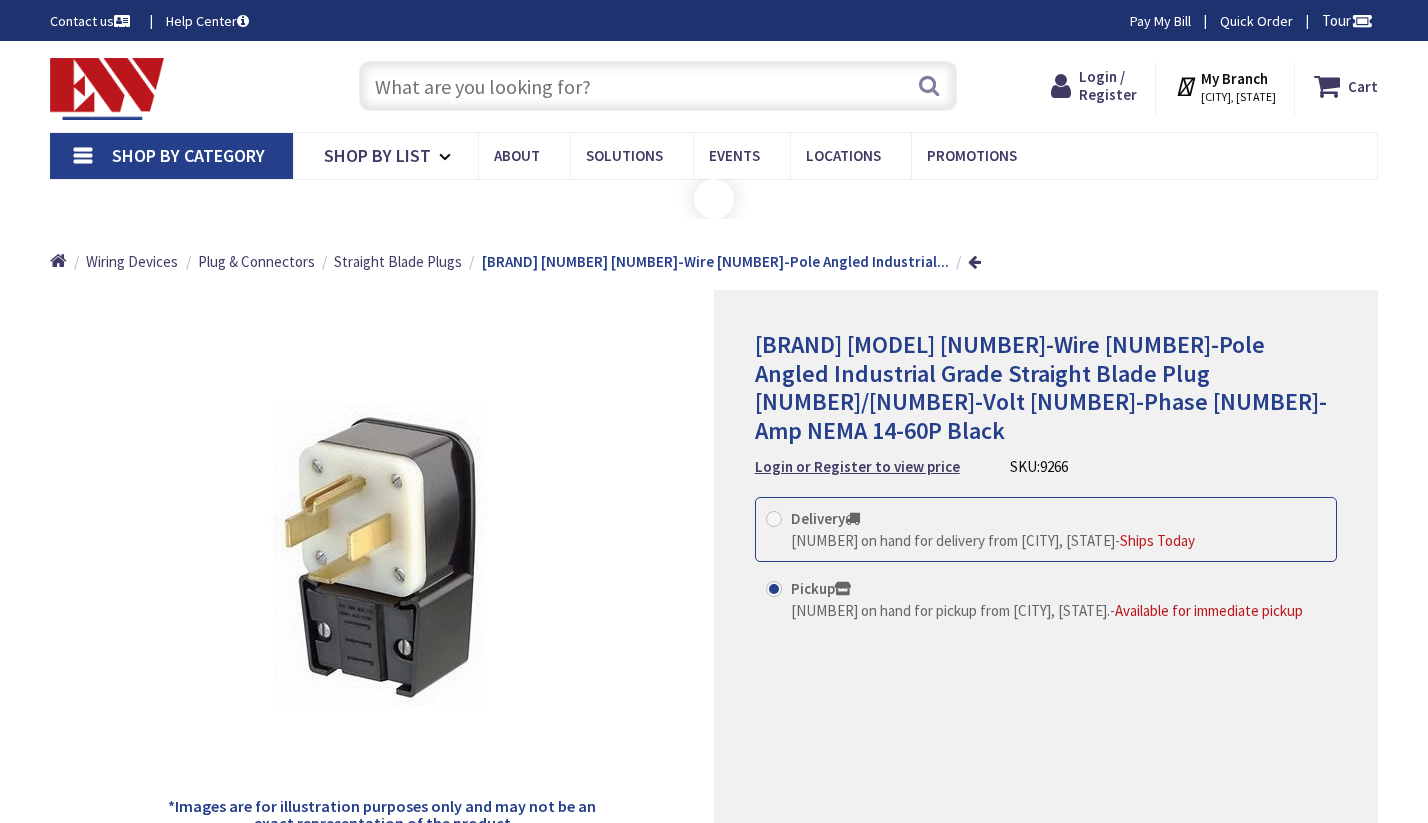 scroll, scrollTop: 0, scrollLeft: 0, axis: both 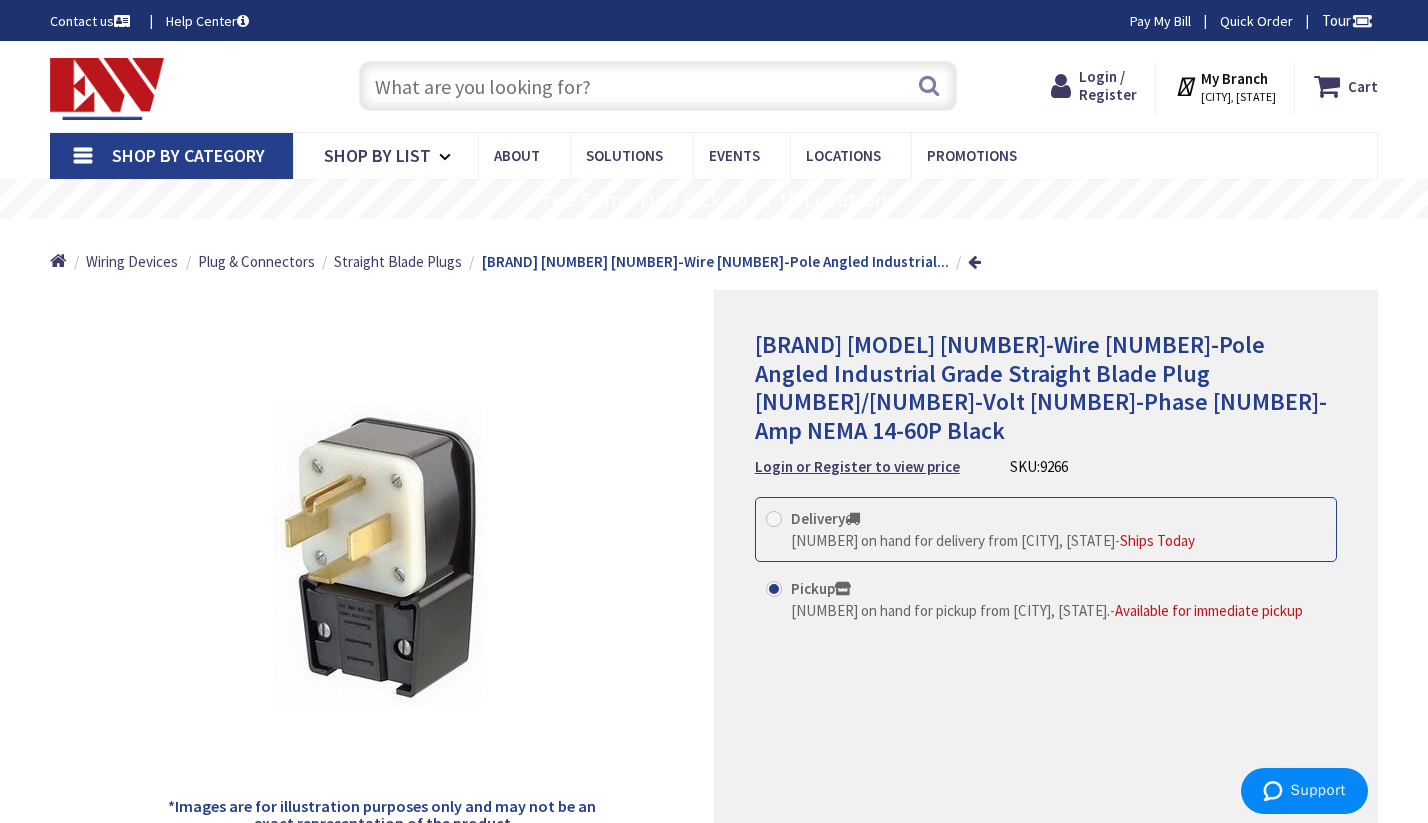 click at bounding box center (658, 86) 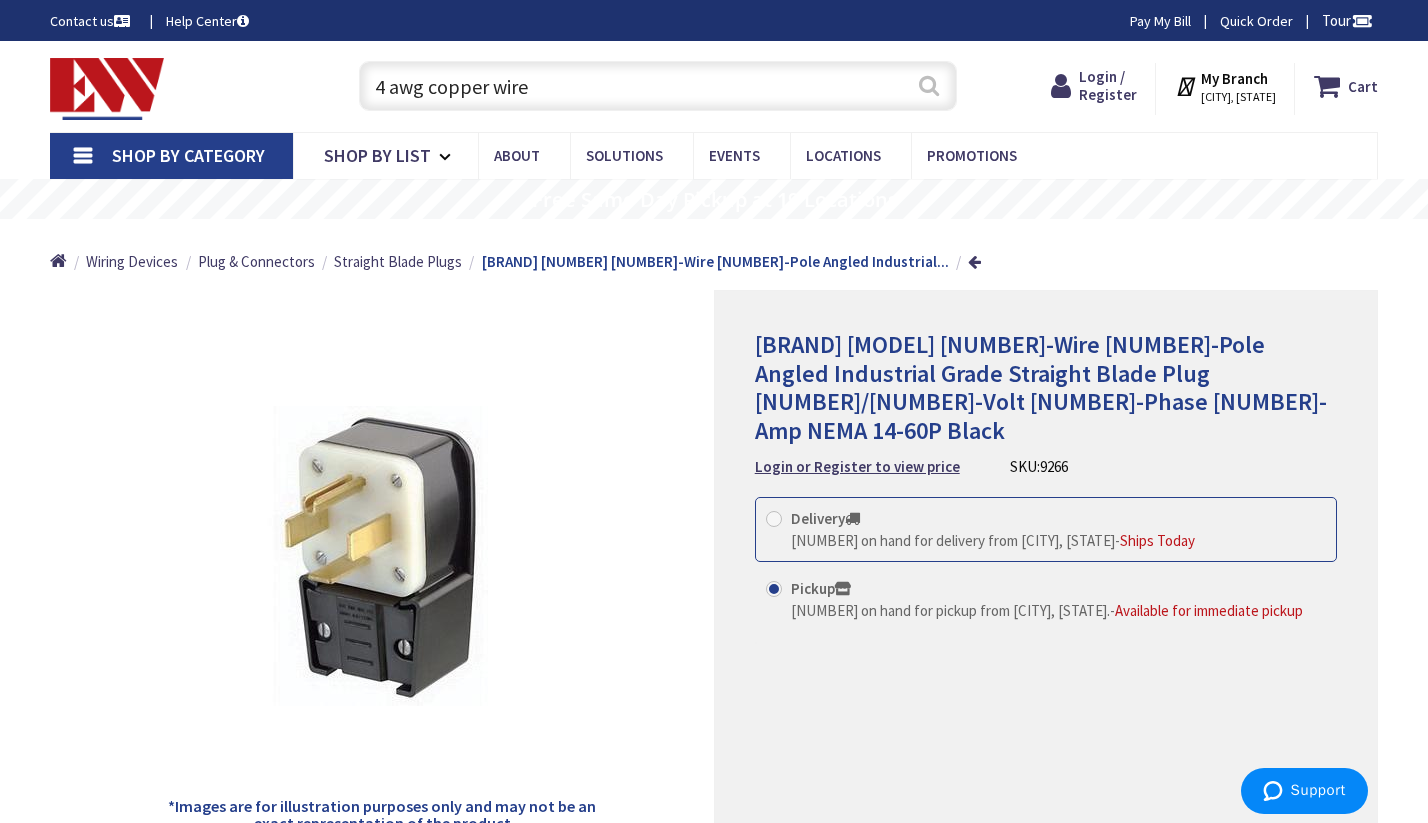 type on "4 awg copper wire" 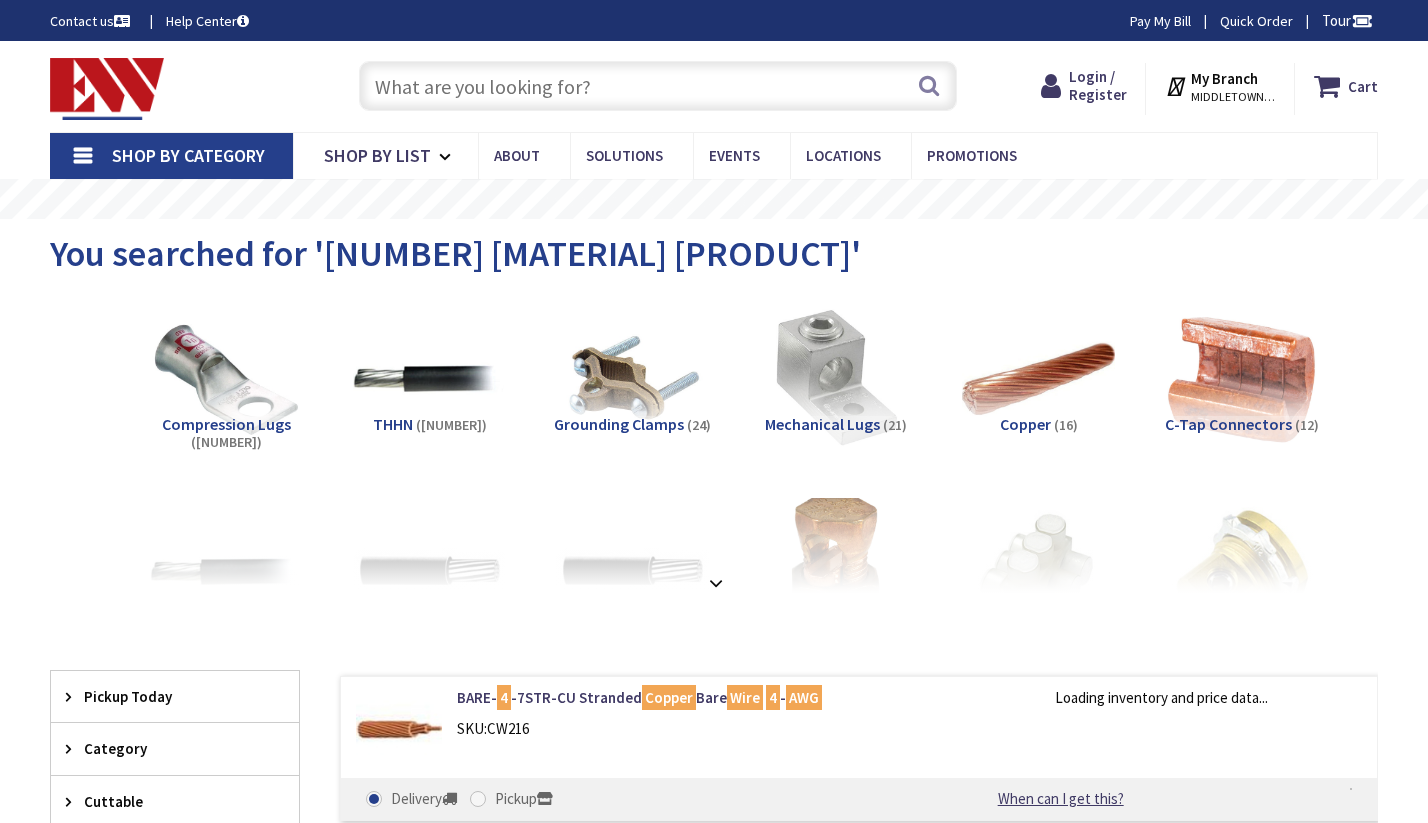 scroll, scrollTop: 0, scrollLeft: 0, axis: both 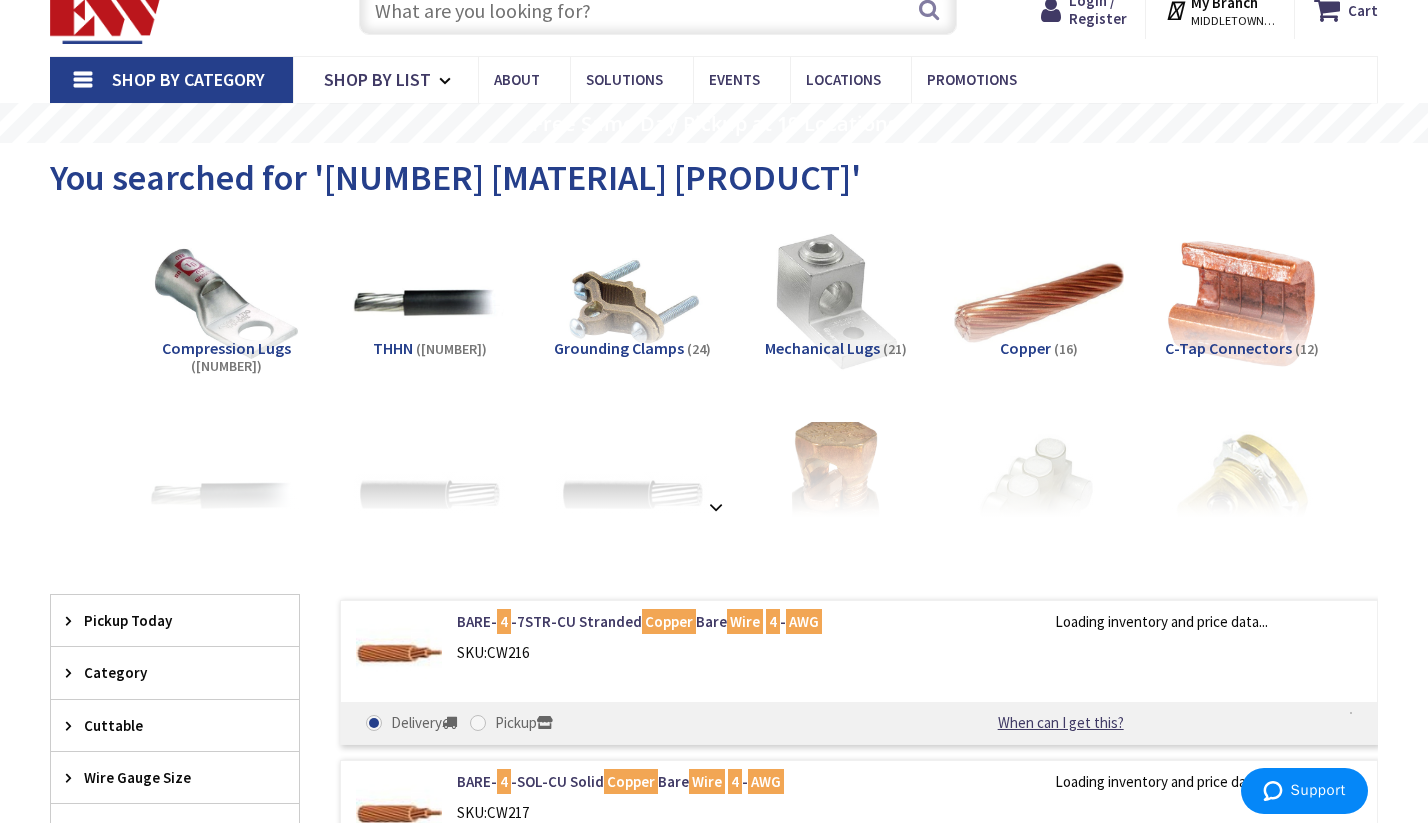 click at bounding box center (227, 303) 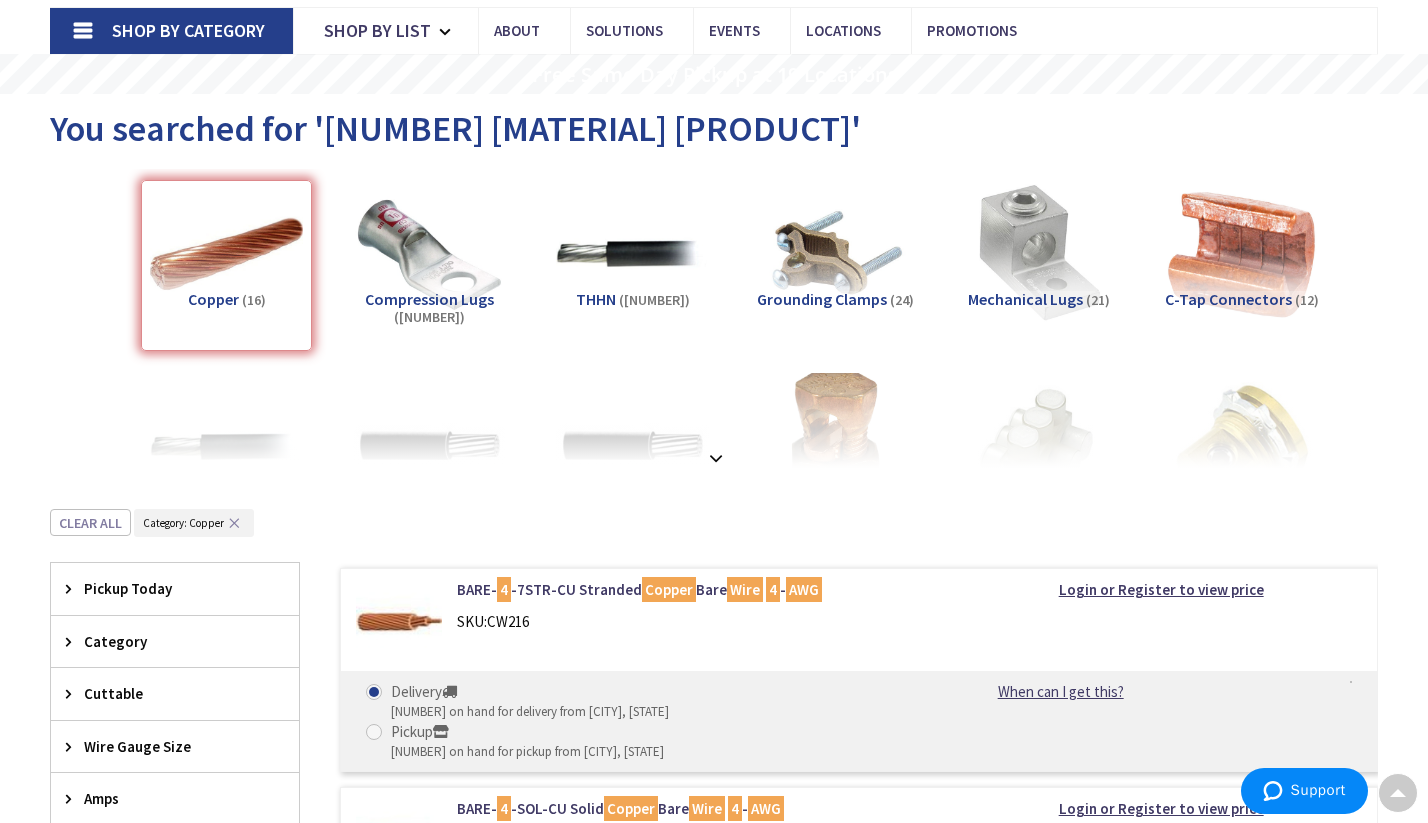 scroll, scrollTop: 123, scrollLeft: 0, axis: vertical 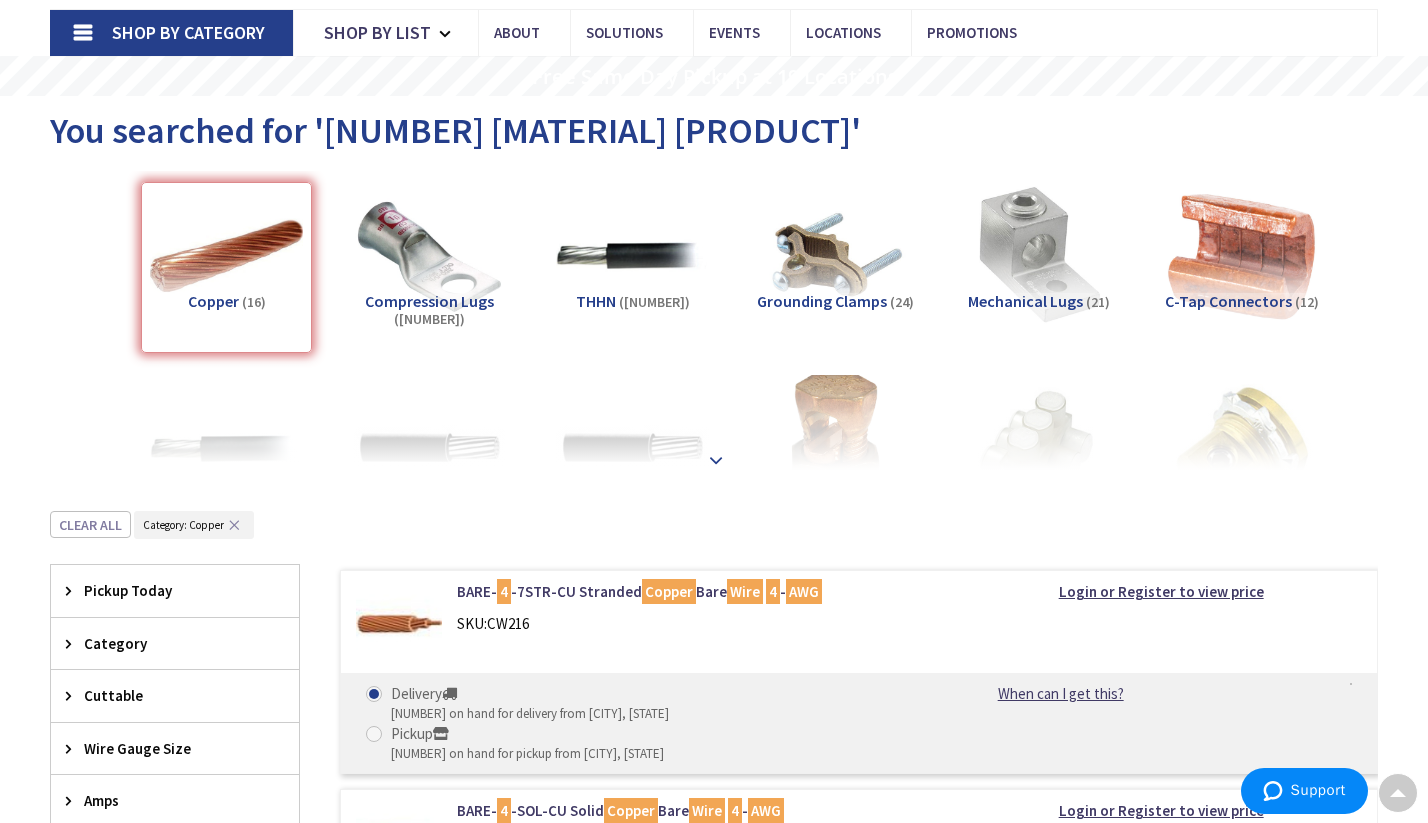 click at bounding box center [716, 460] 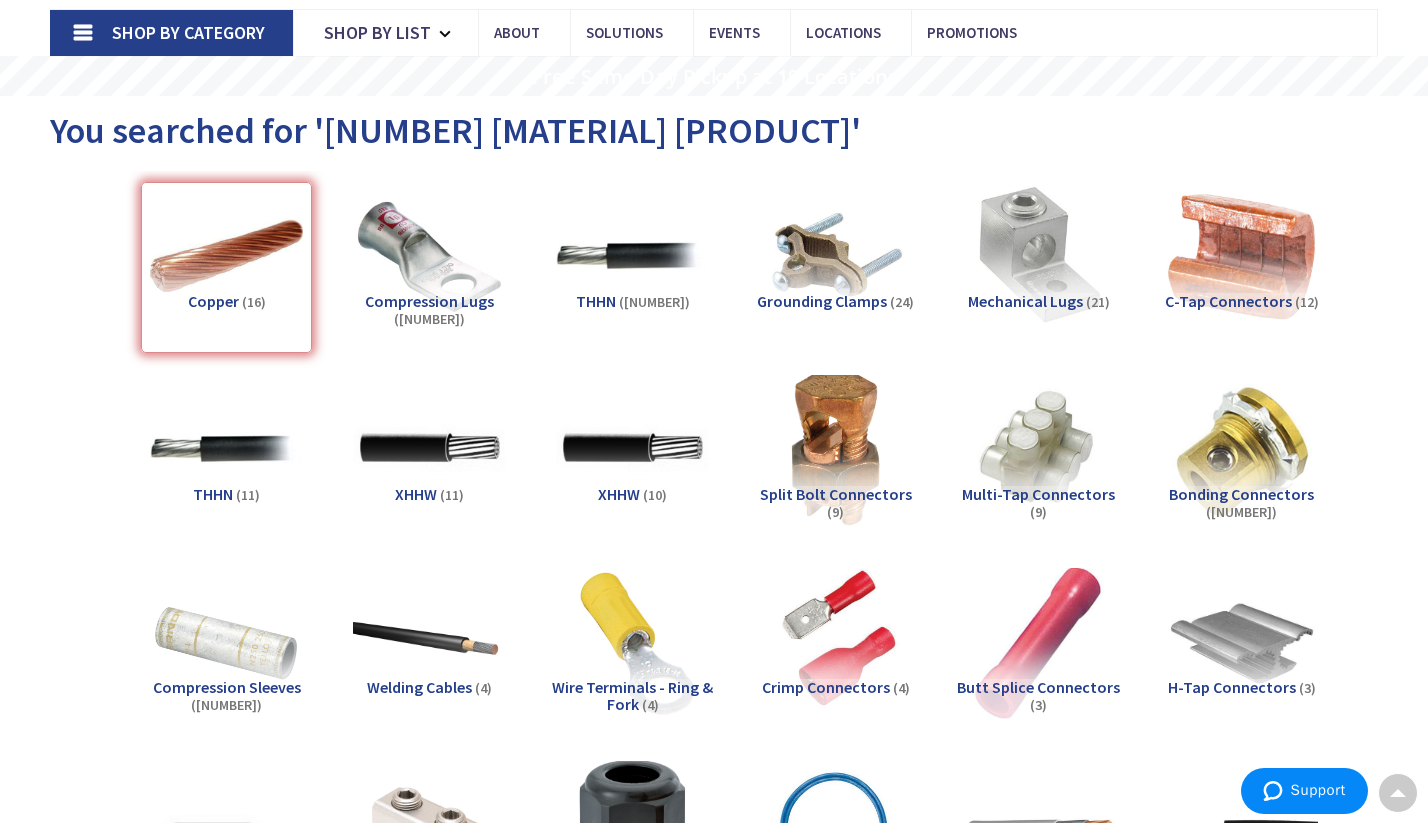 scroll, scrollTop: 0, scrollLeft: 0, axis: both 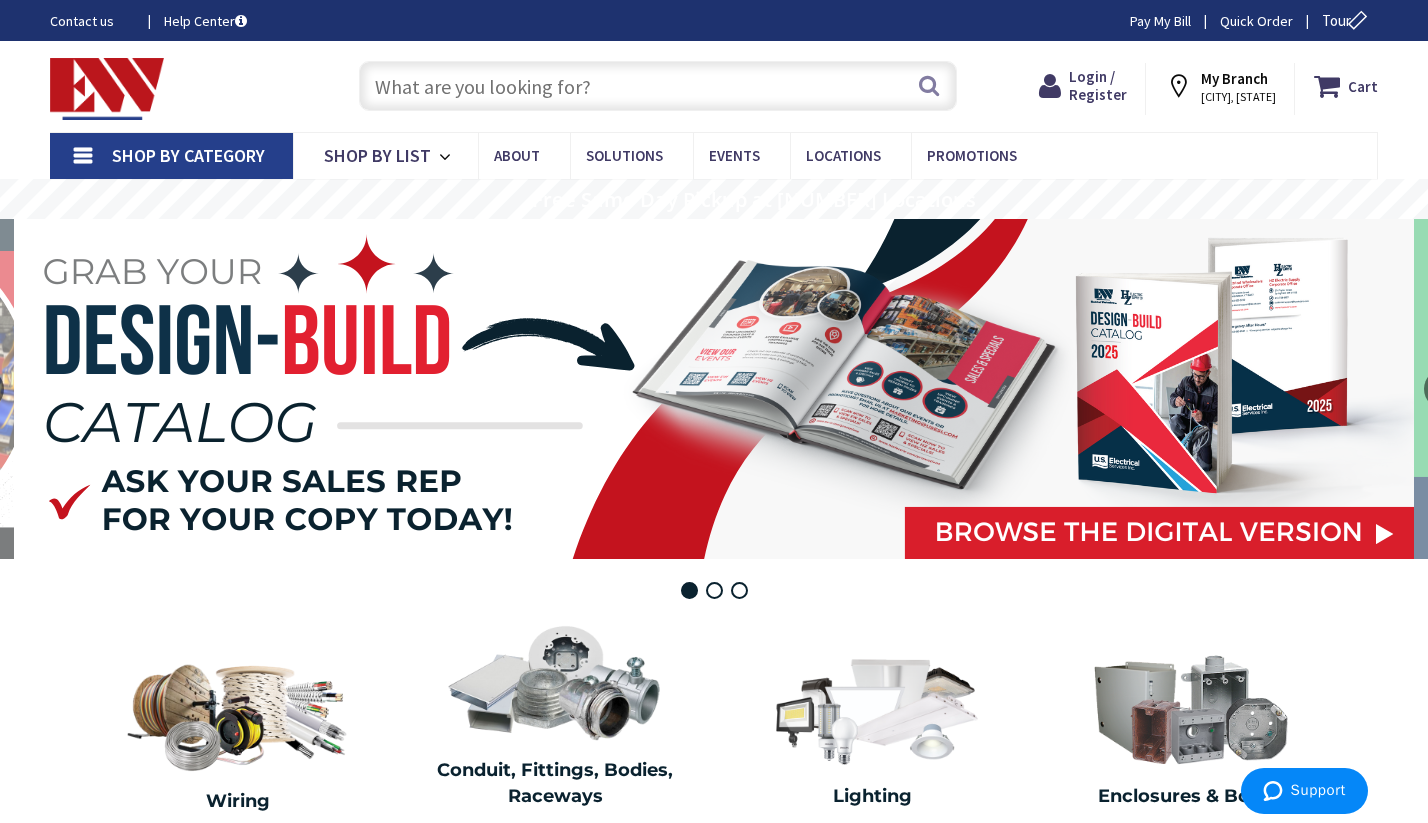 click at bounding box center (658, 86) 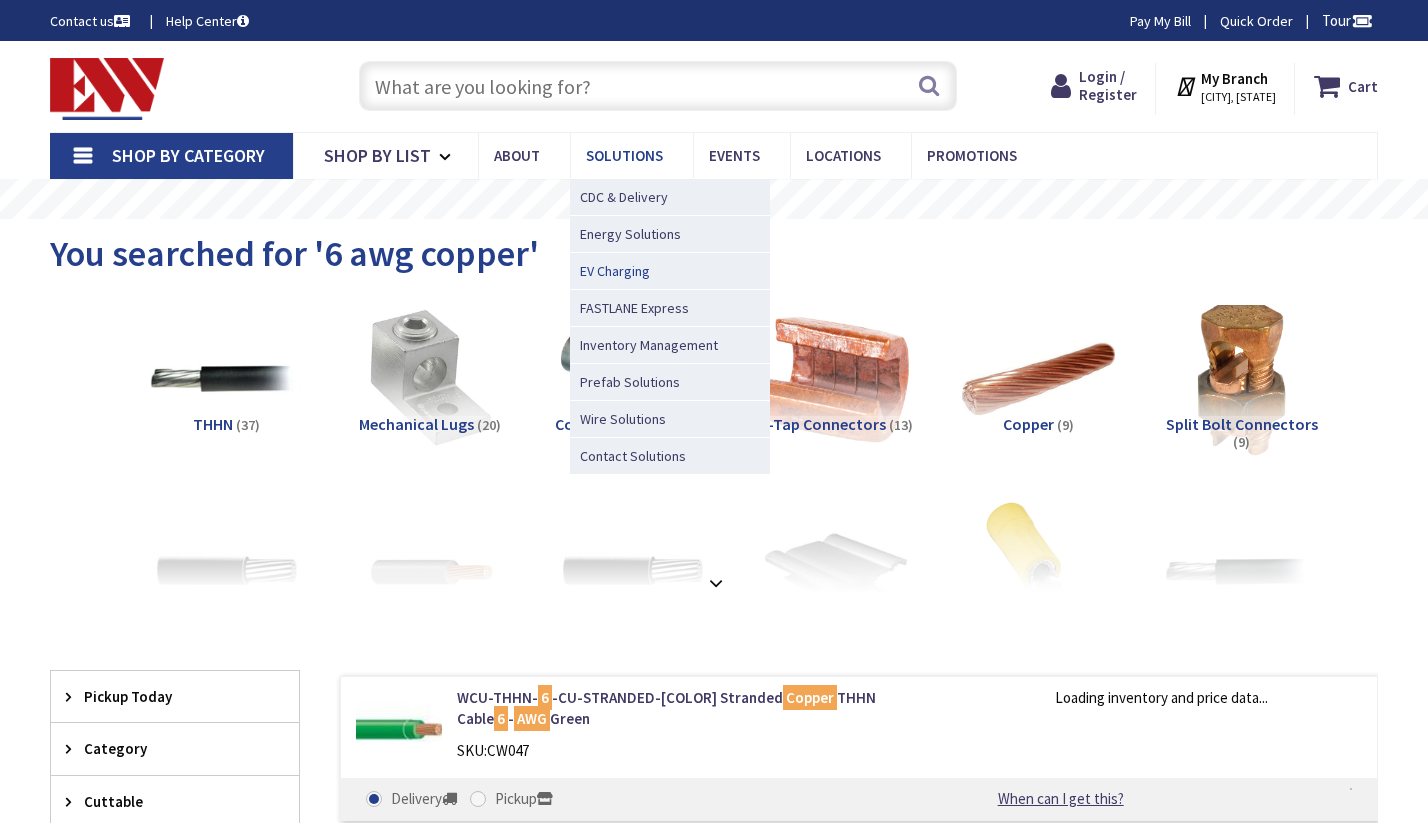 scroll, scrollTop: 0, scrollLeft: 0, axis: both 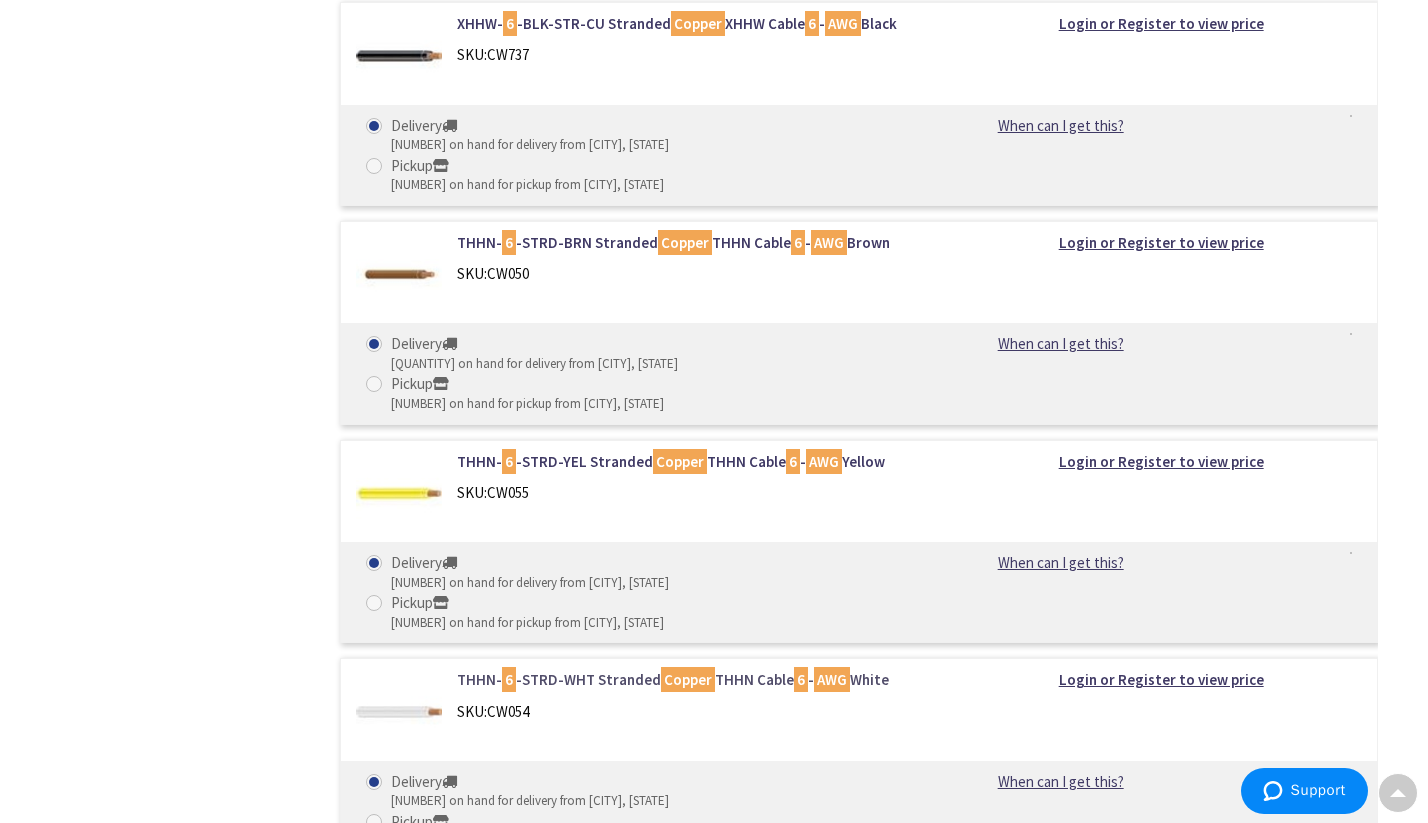 click on "THHN- 6 -STRD-WHT Stranded  Copper  THHN Cable  6 - AWG  White" at bounding box center (694, 679) 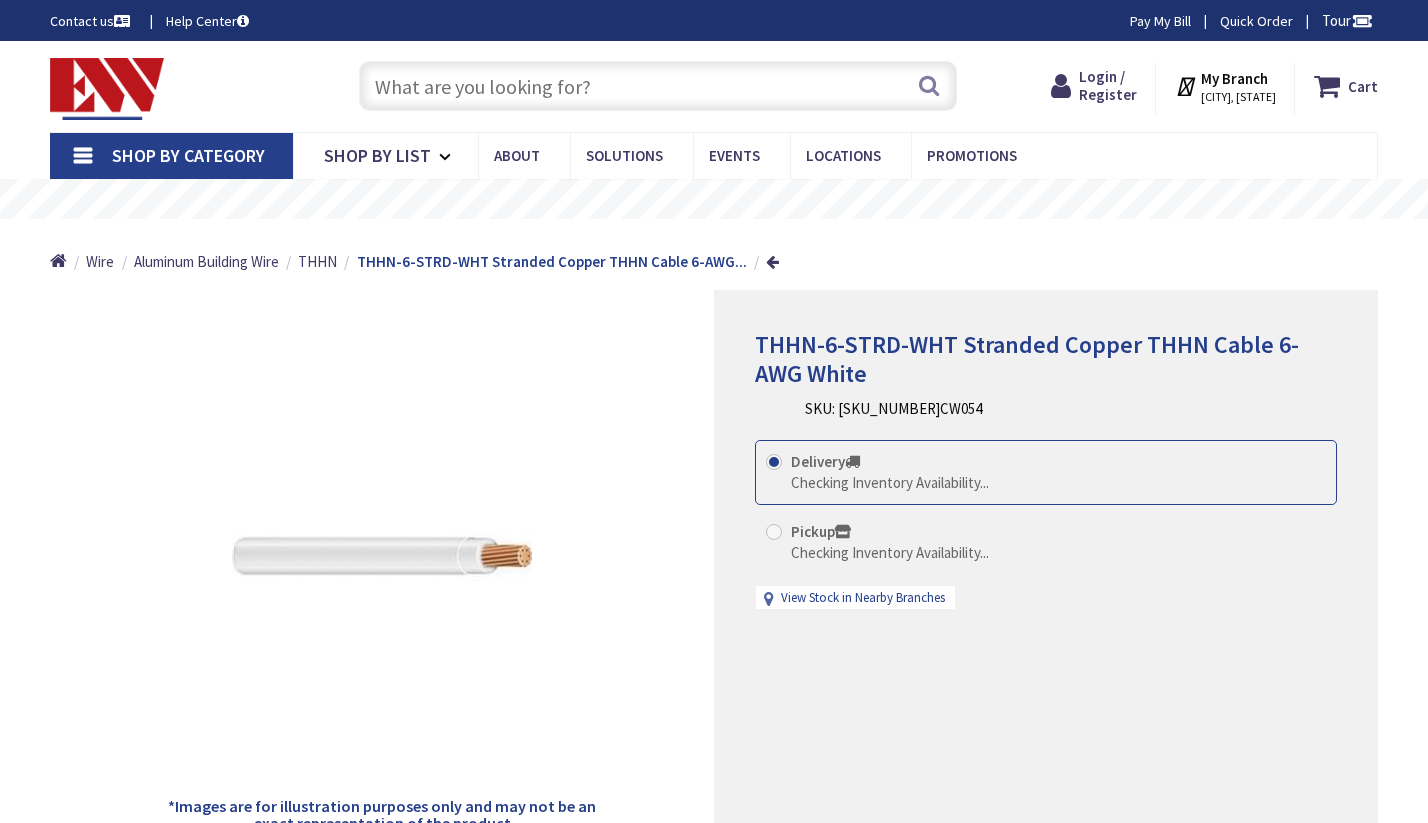 scroll, scrollTop: 0, scrollLeft: 0, axis: both 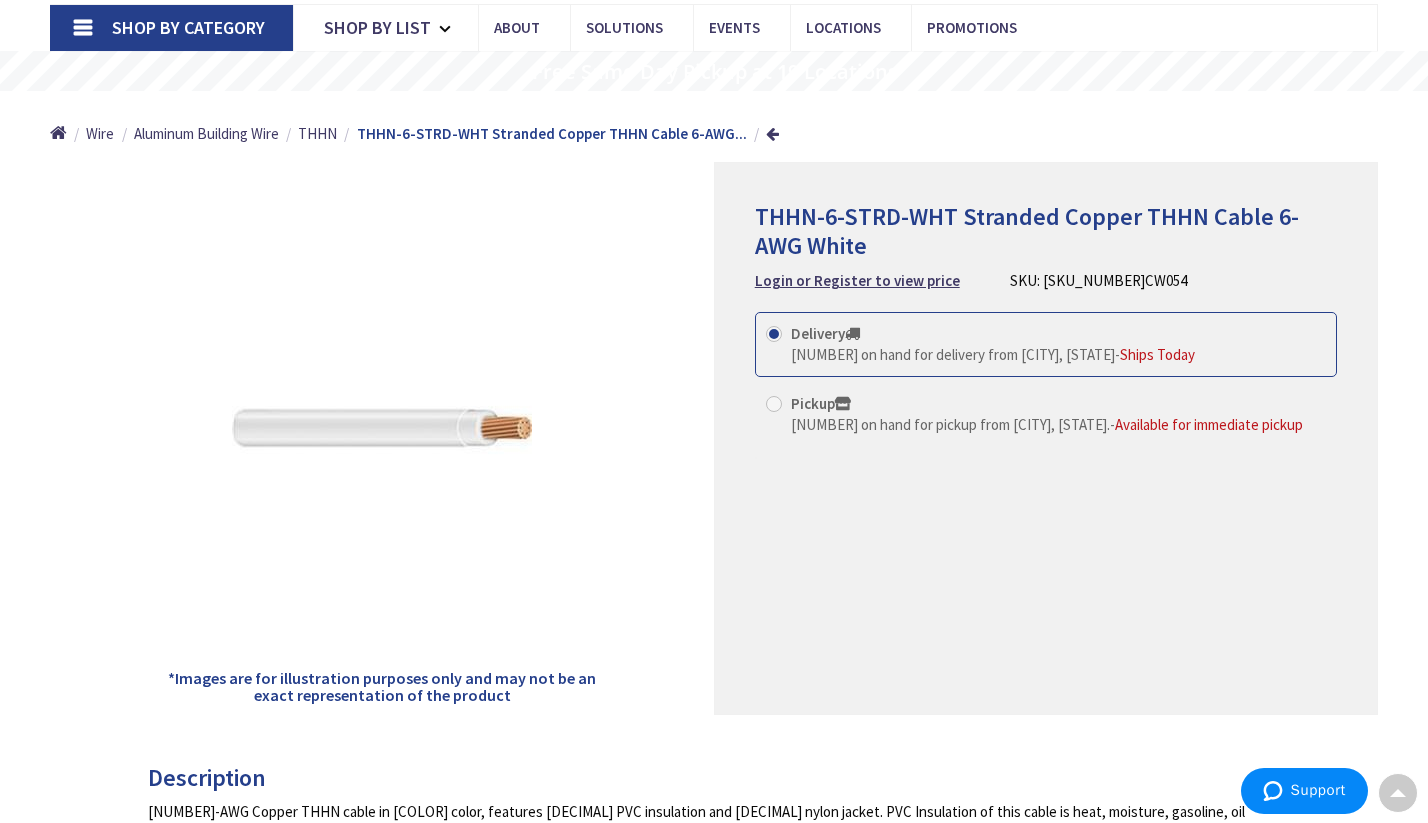 click at bounding box center [774, 404] 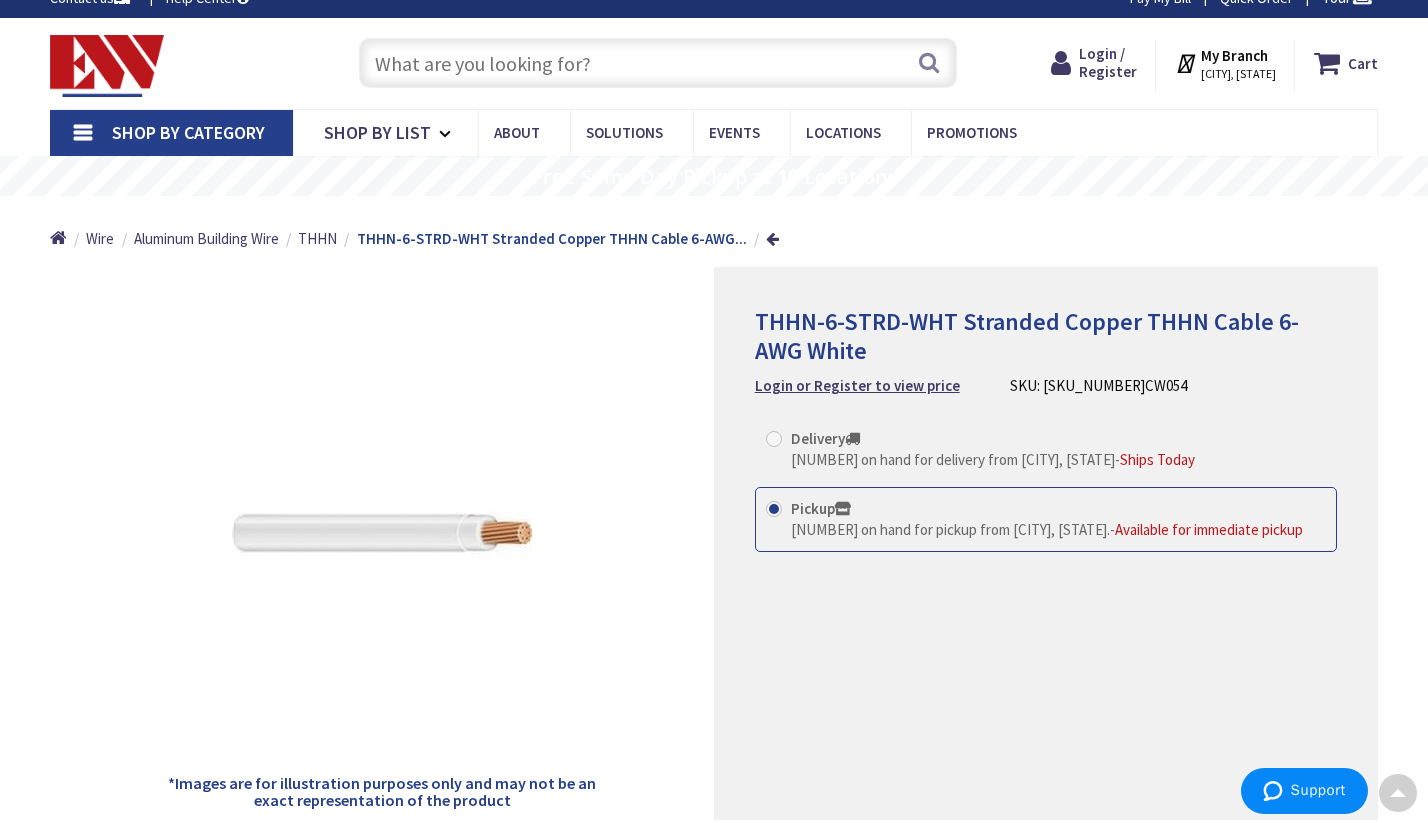scroll, scrollTop: 0, scrollLeft: 0, axis: both 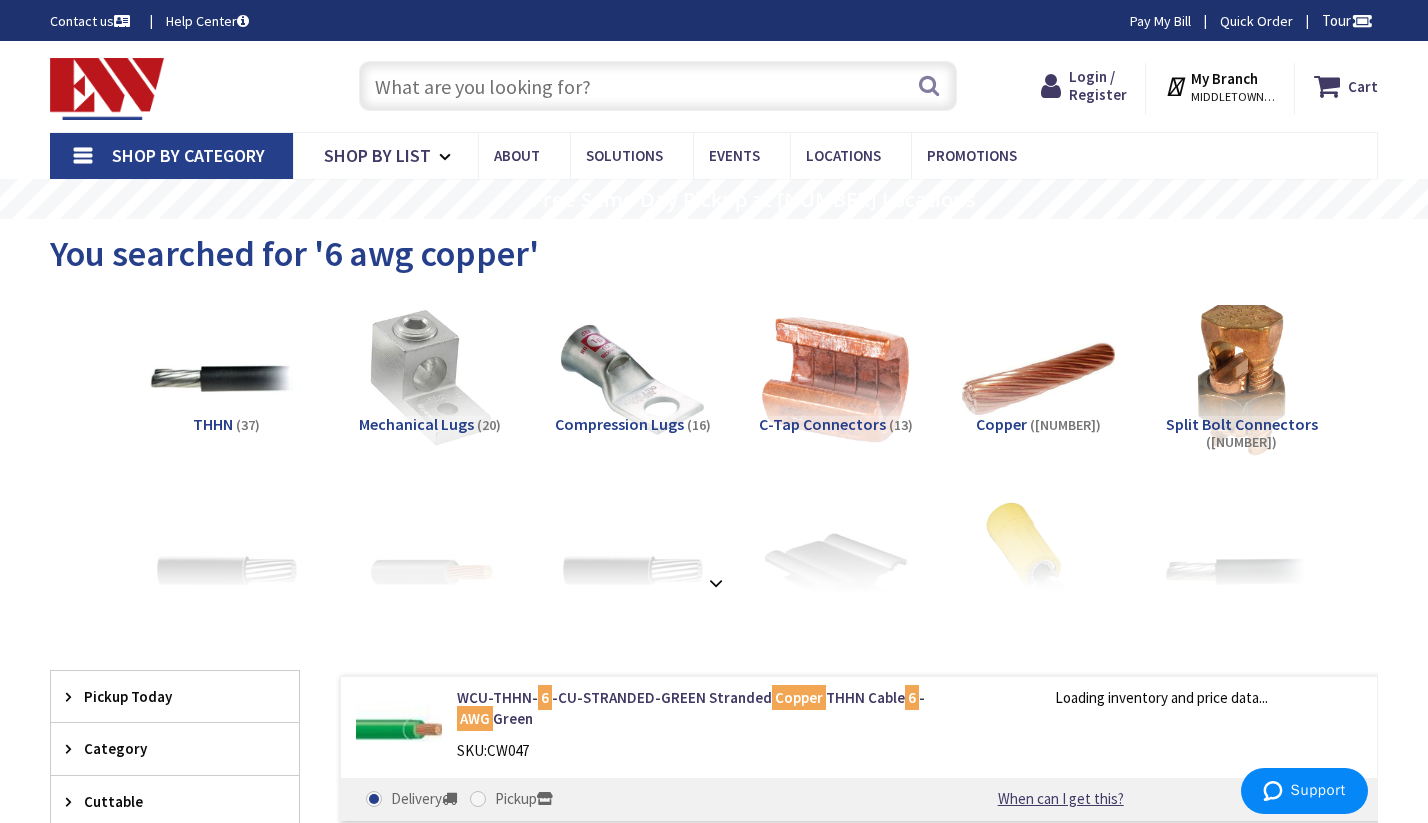 click at bounding box center (658, 86) 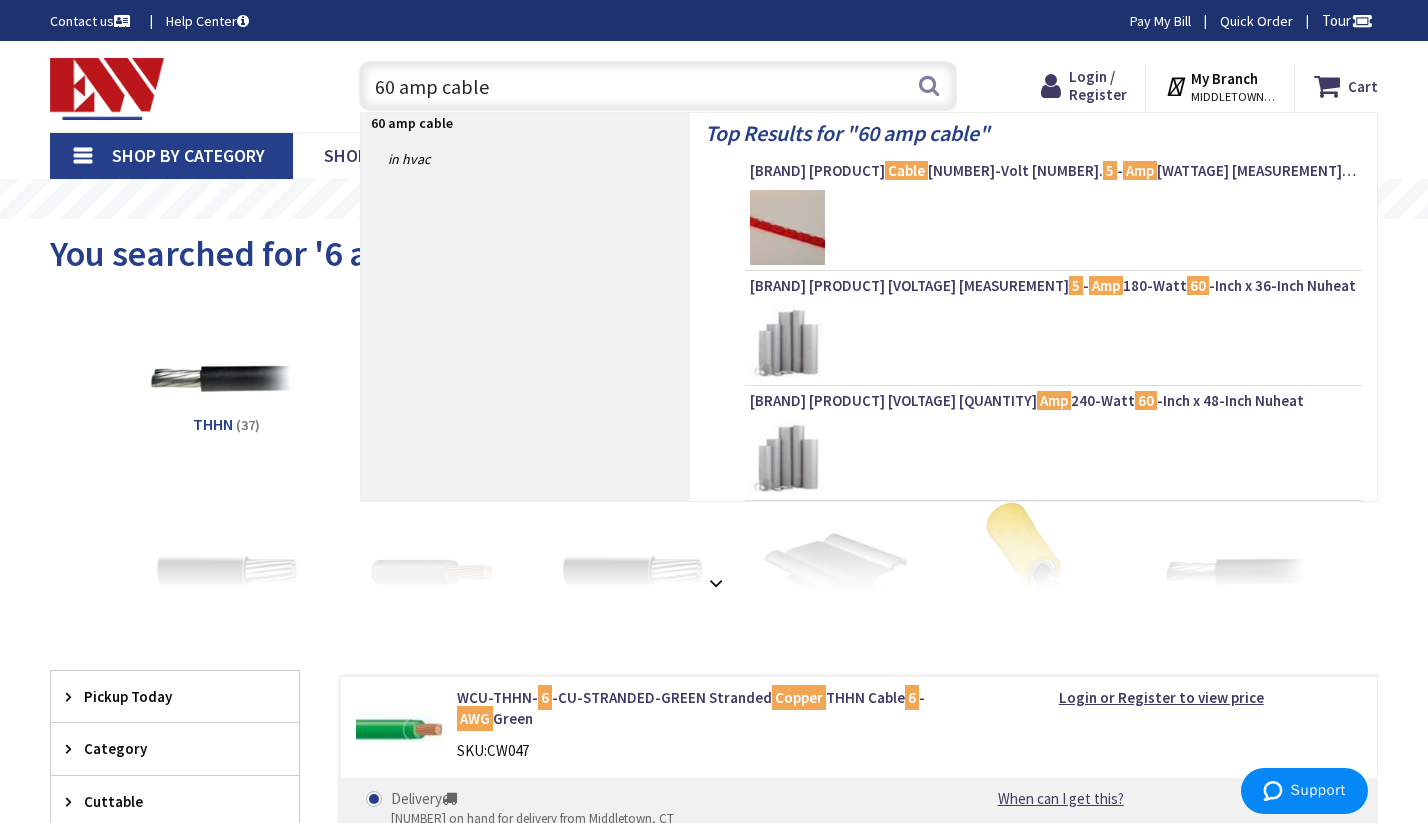 type on "60 amp cable" 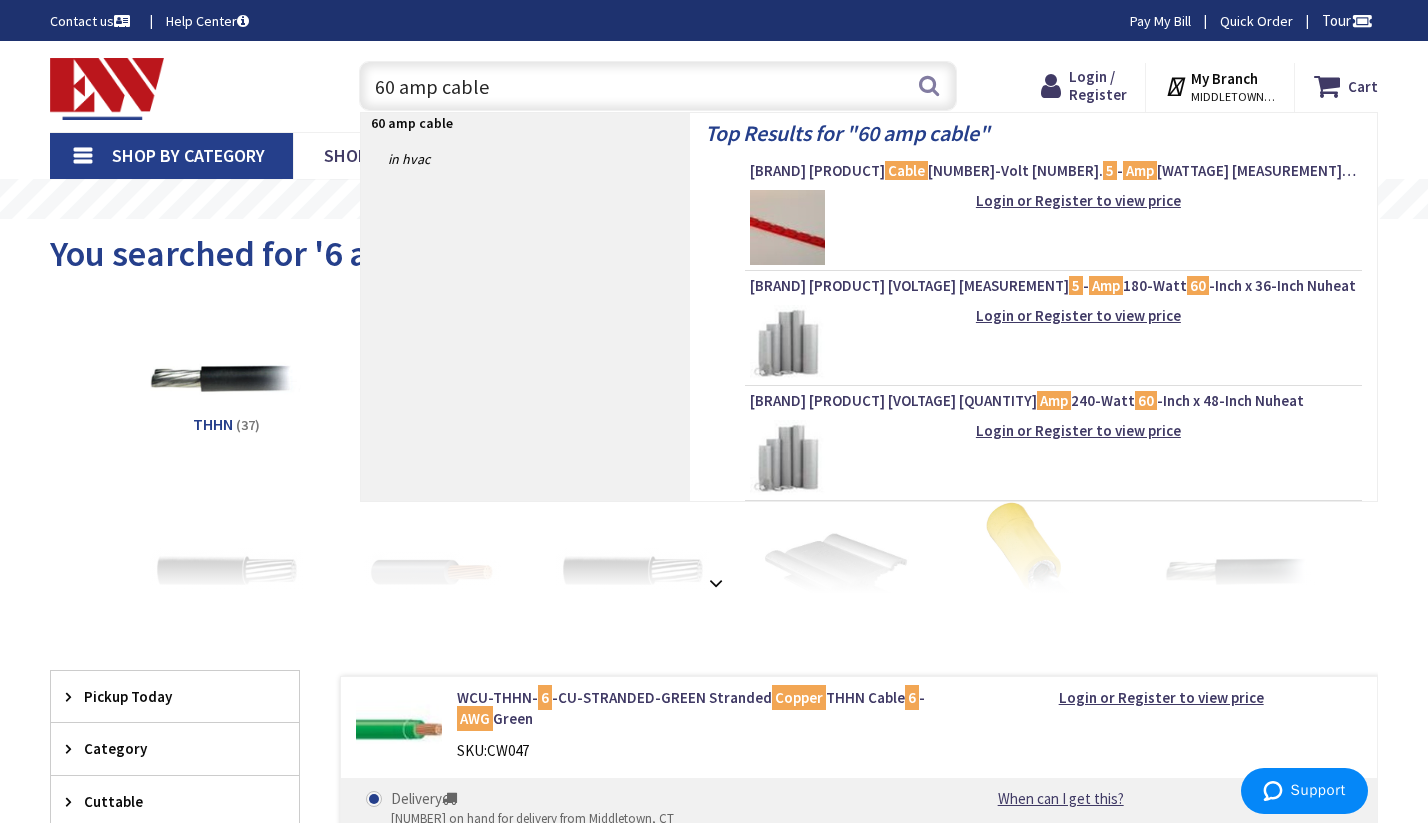 drag, startPoint x: 551, startPoint y: 86, endPoint x: 442, endPoint y: 86, distance: 109 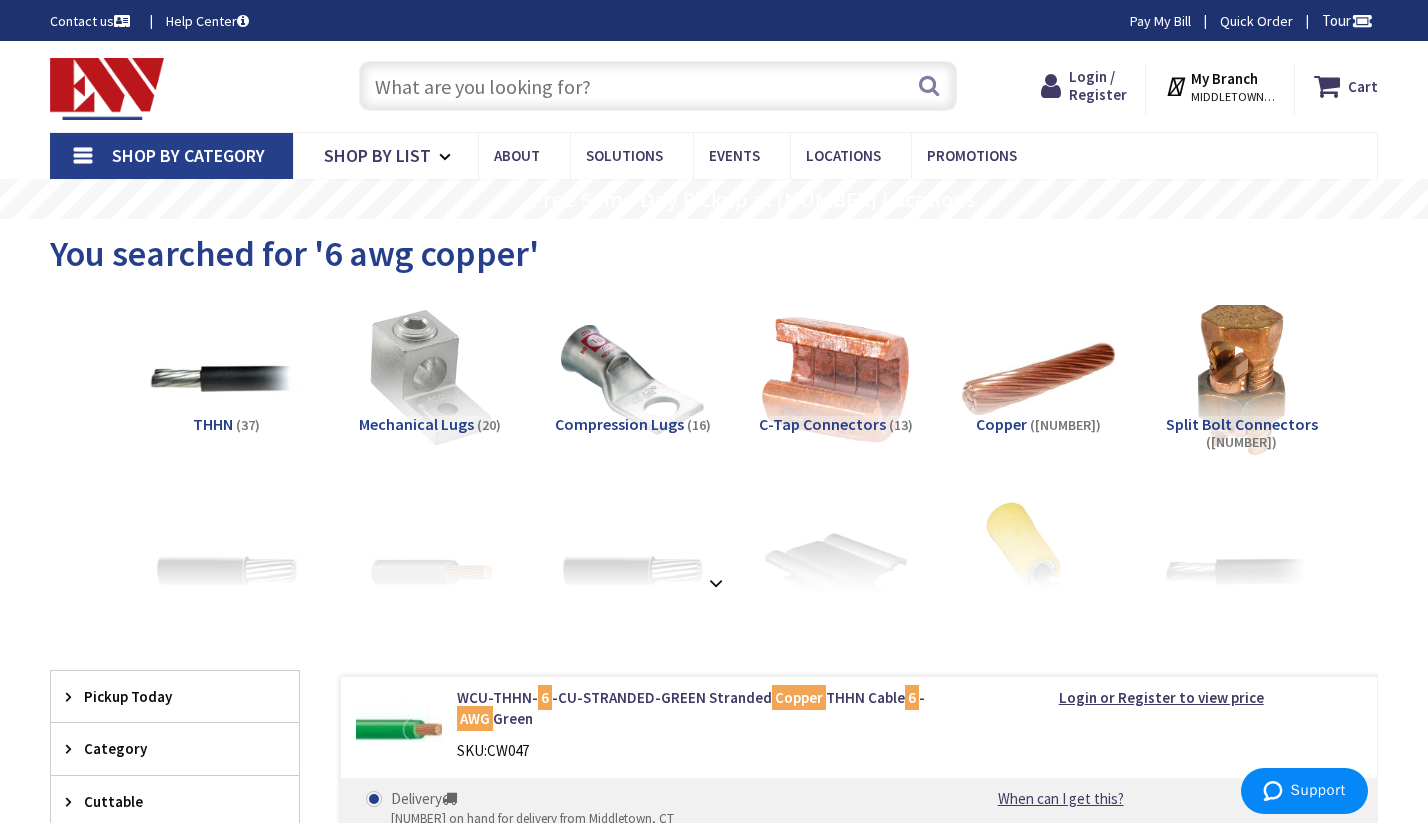 click at bounding box center (658, 86) 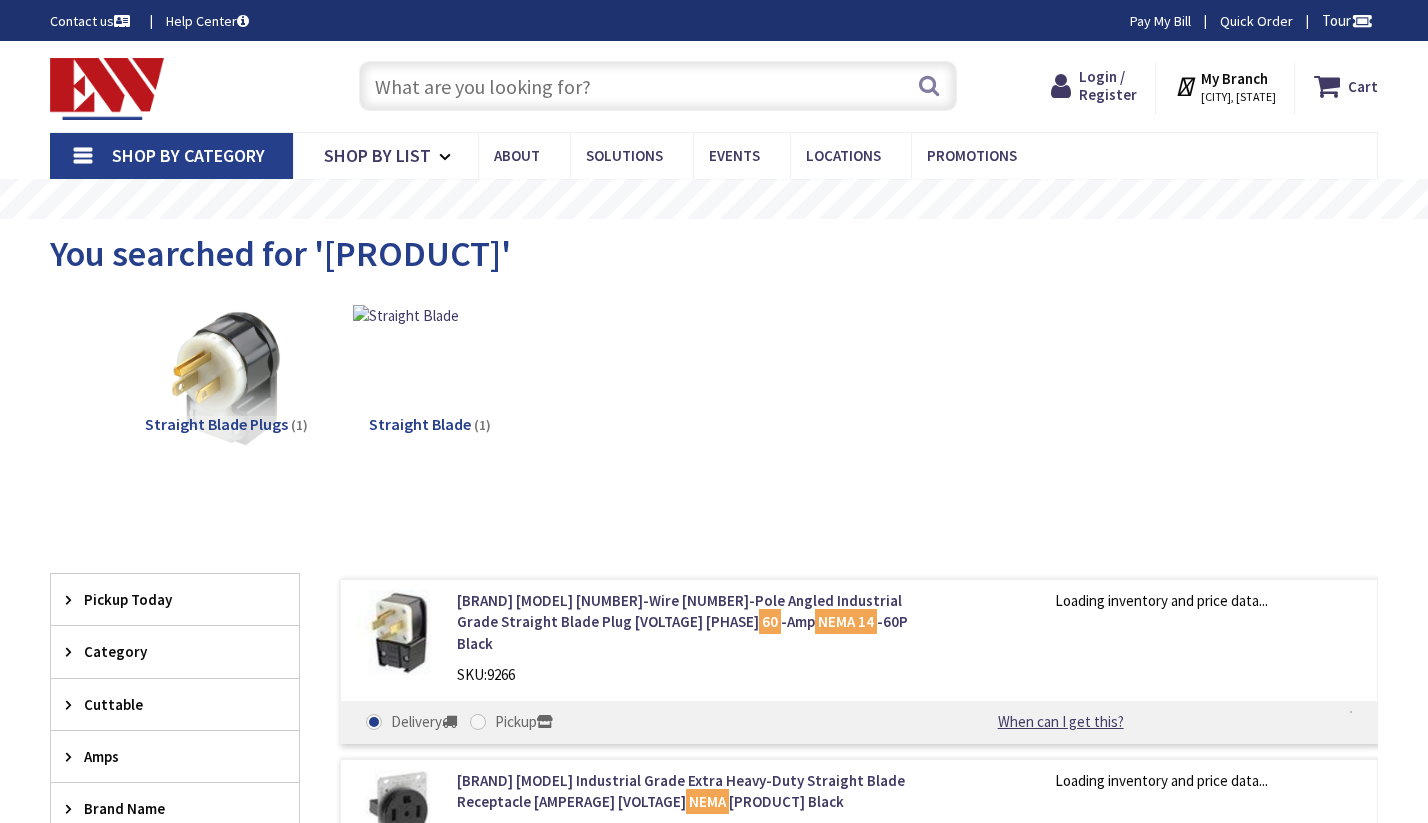scroll, scrollTop: 0, scrollLeft: 0, axis: both 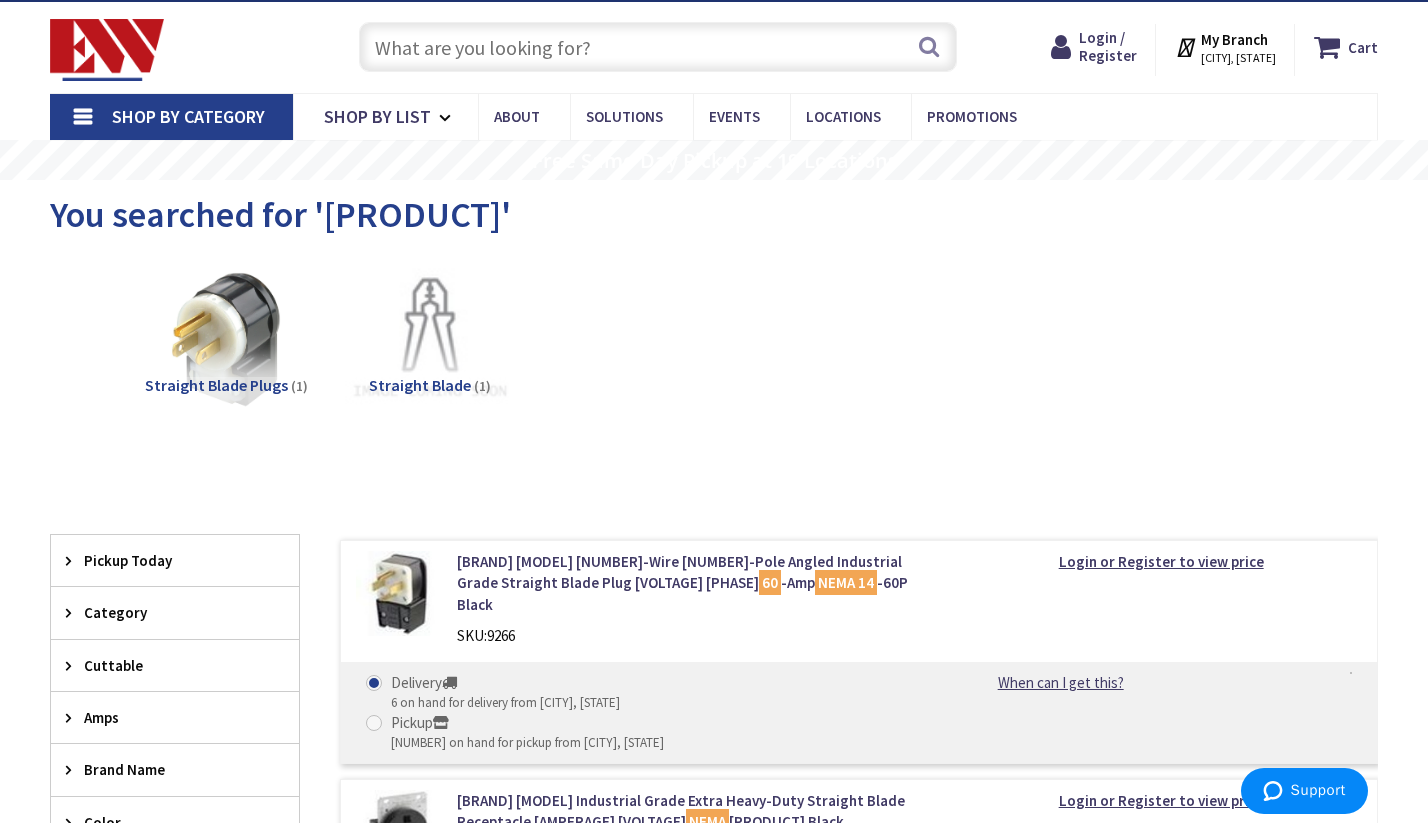 click at bounding box center (227, 340) 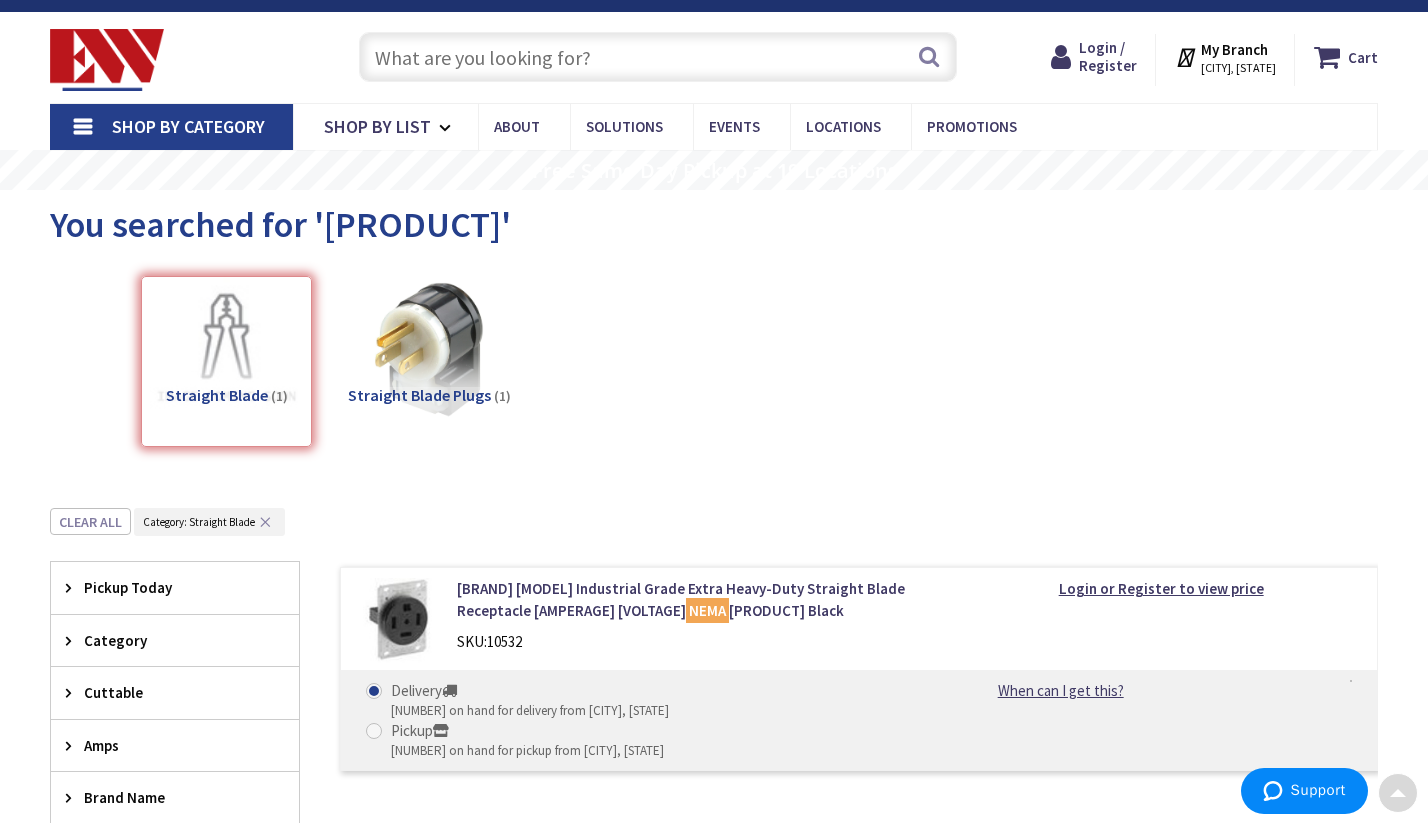 scroll, scrollTop: 0, scrollLeft: 0, axis: both 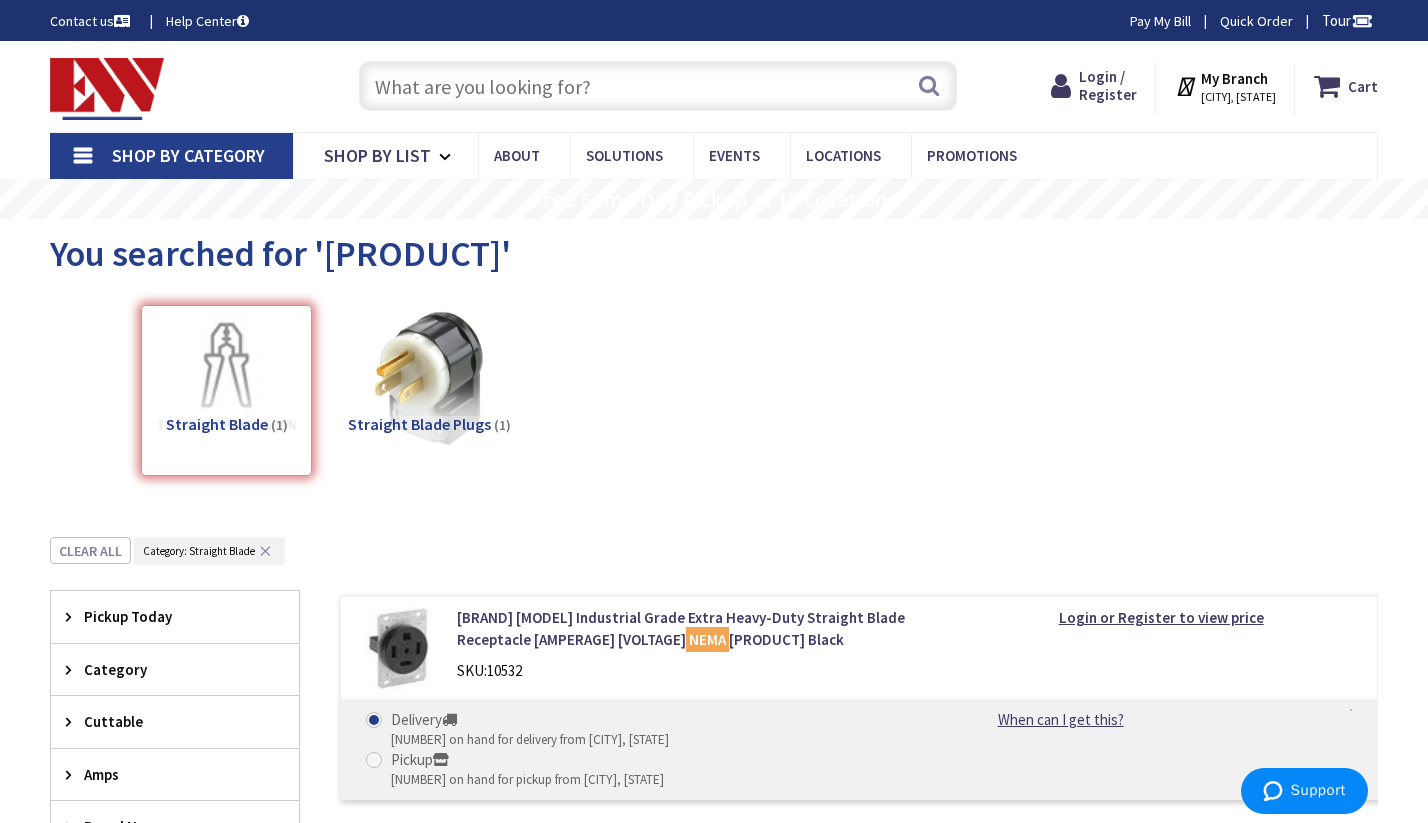 click at bounding box center [658, 86] 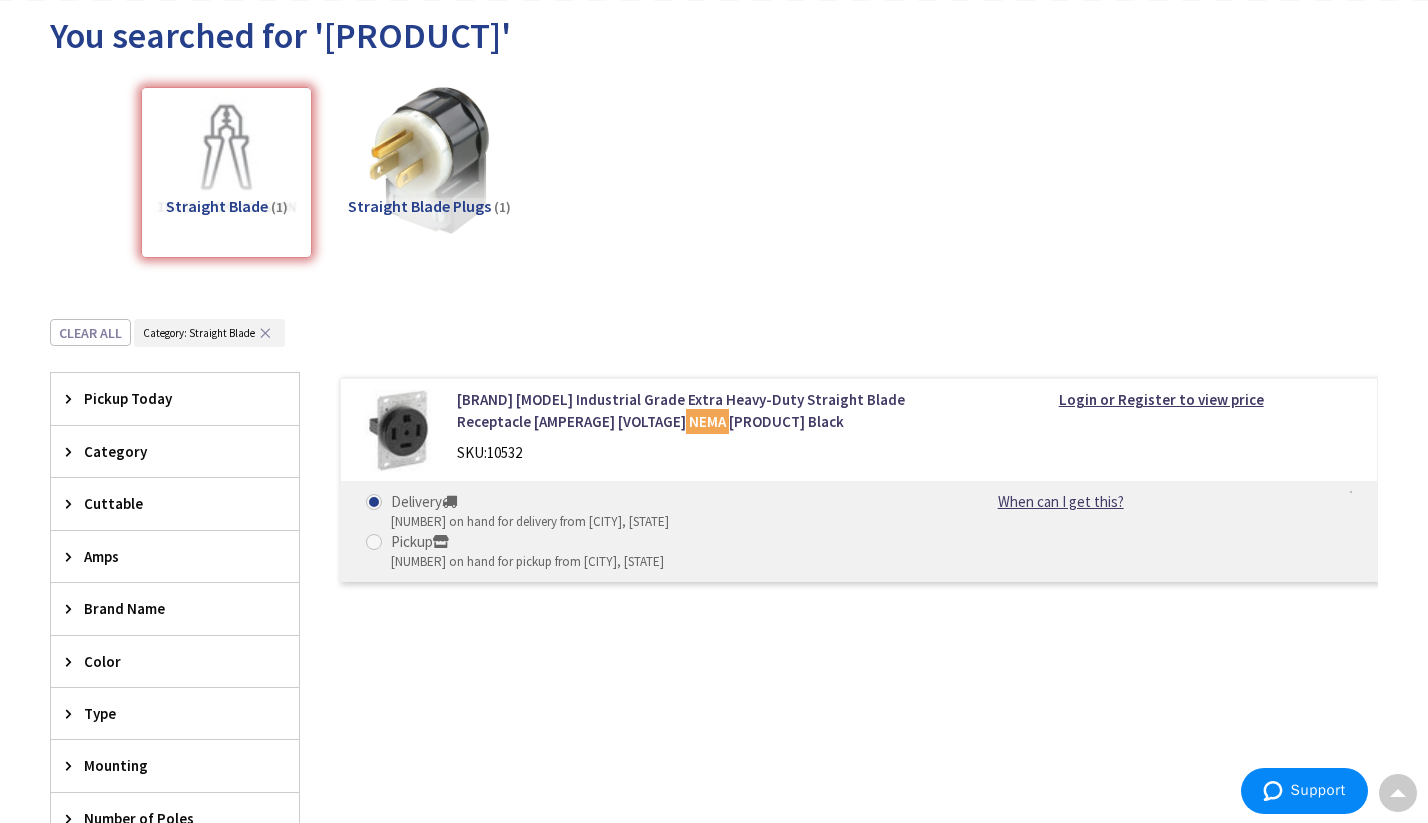 click at bounding box center (227, 161) 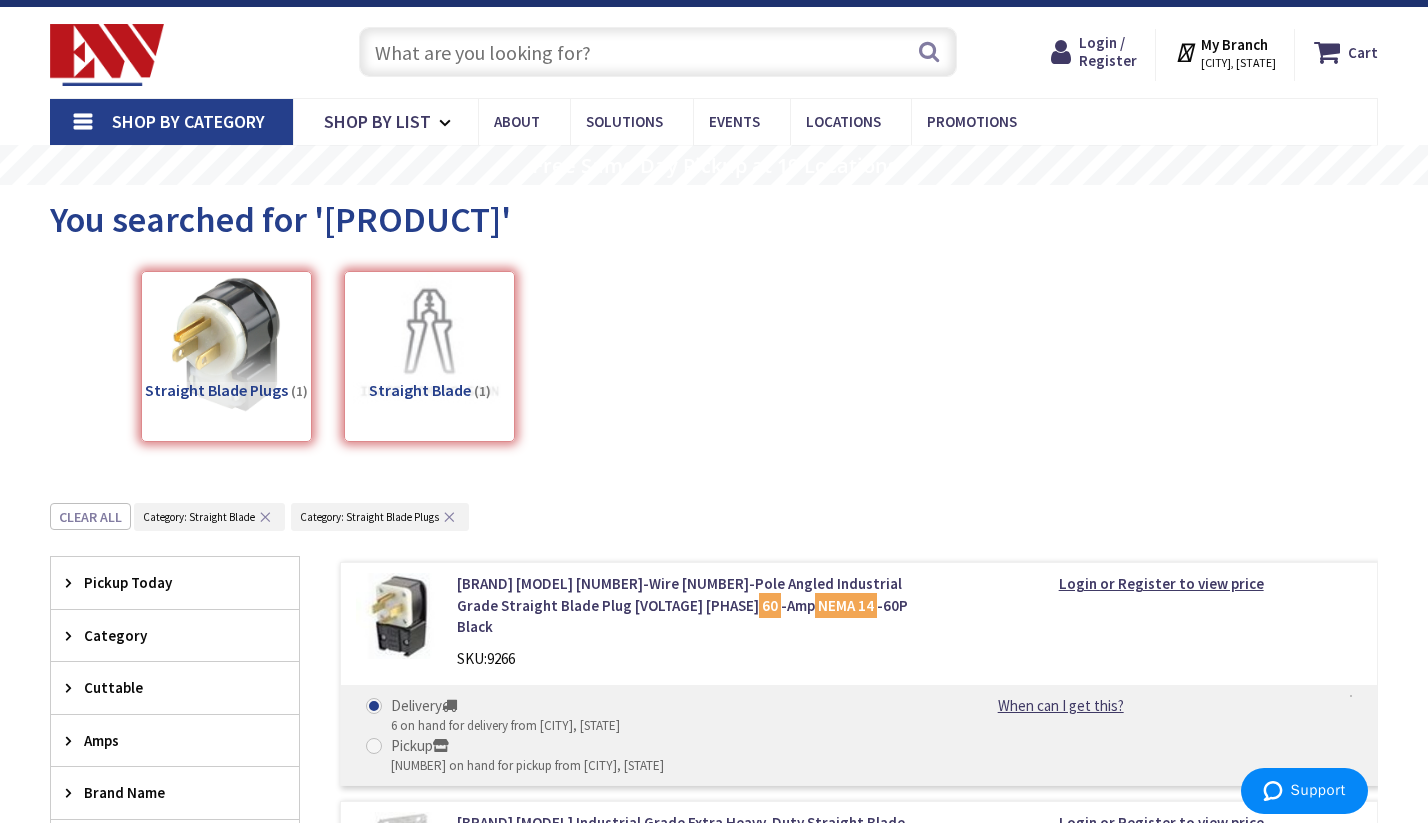 scroll, scrollTop: 47, scrollLeft: 0, axis: vertical 